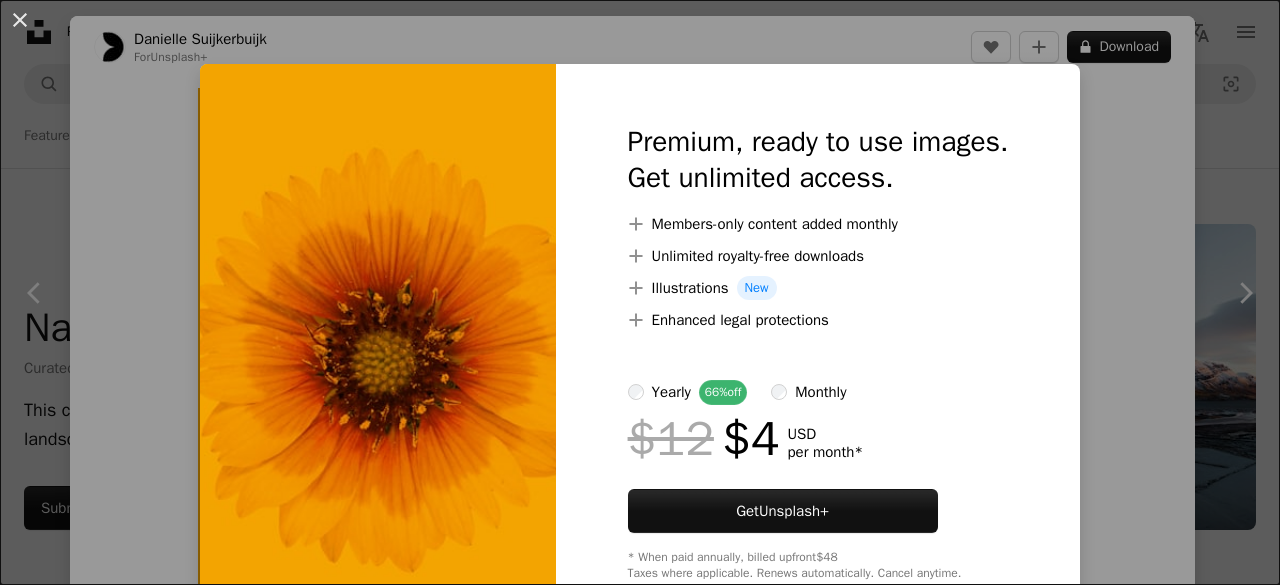 scroll, scrollTop: 13200, scrollLeft: 0, axis: vertical 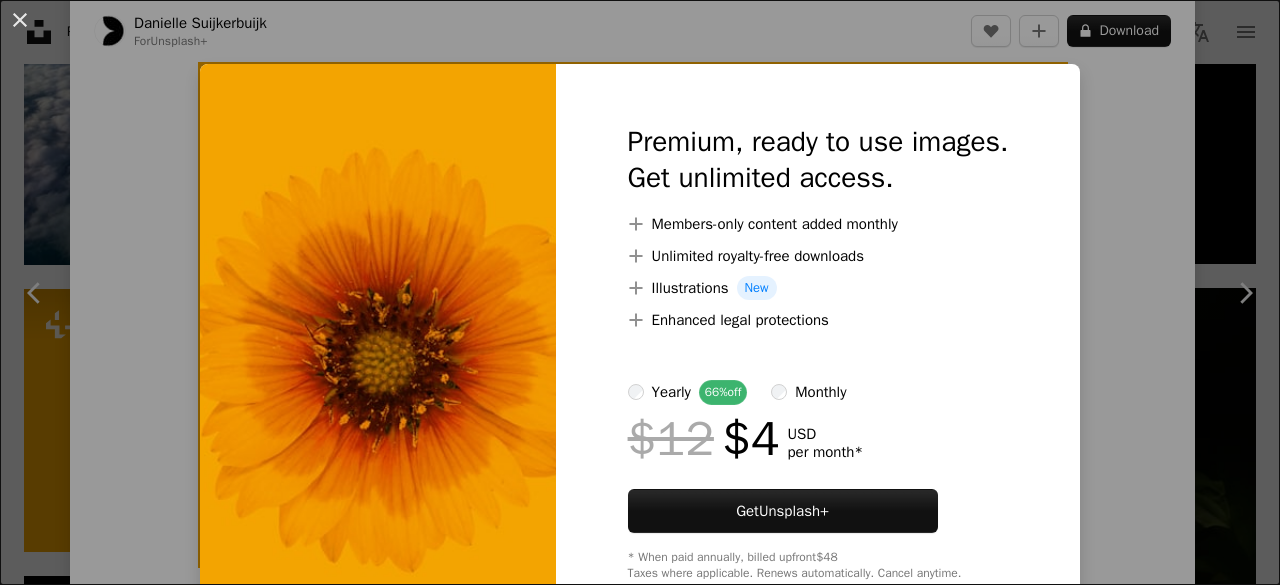 click on "An X shape Premium, ready to use images. Get unlimited access. A plus sign Members-only content added monthly A plus sign Unlimited royalty-free downloads A plus sign Illustrations  New A plus sign Enhanced legal protections yearly 66%  off monthly $12   $4 USD per month * Get  Unsplash+ * When paid annually, billed upfront  $48 Taxes where applicable. Renews automatically. Cancel anytime." at bounding box center [640, 292] 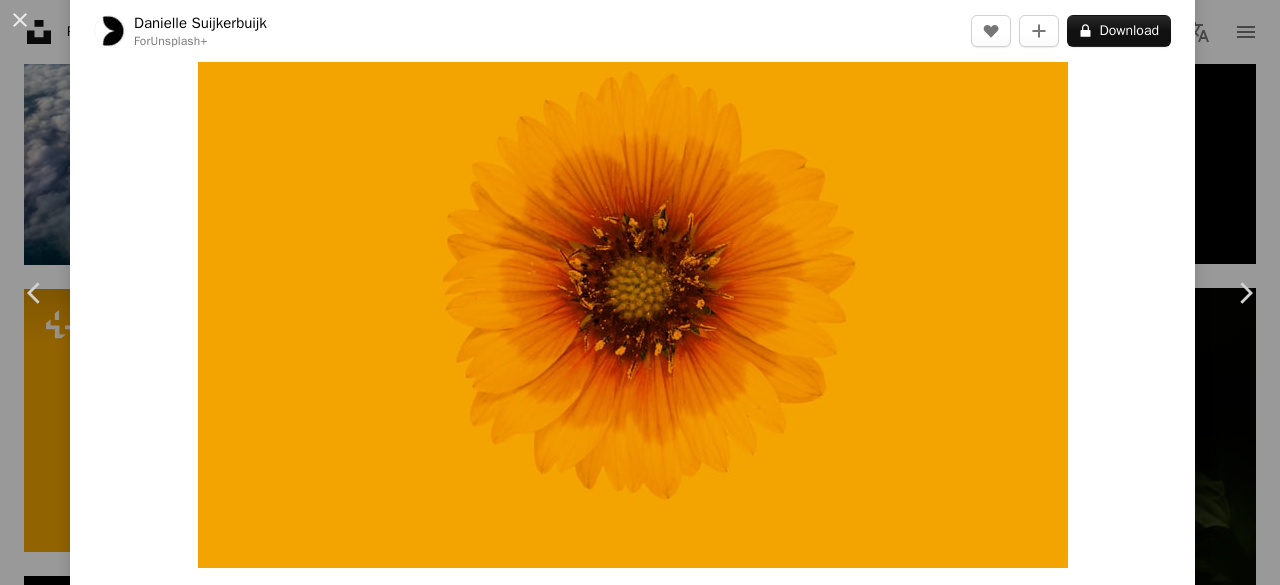 drag, startPoint x: 520, startPoint y: 277, endPoint x: 440, endPoint y: 349, distance: 107.62899 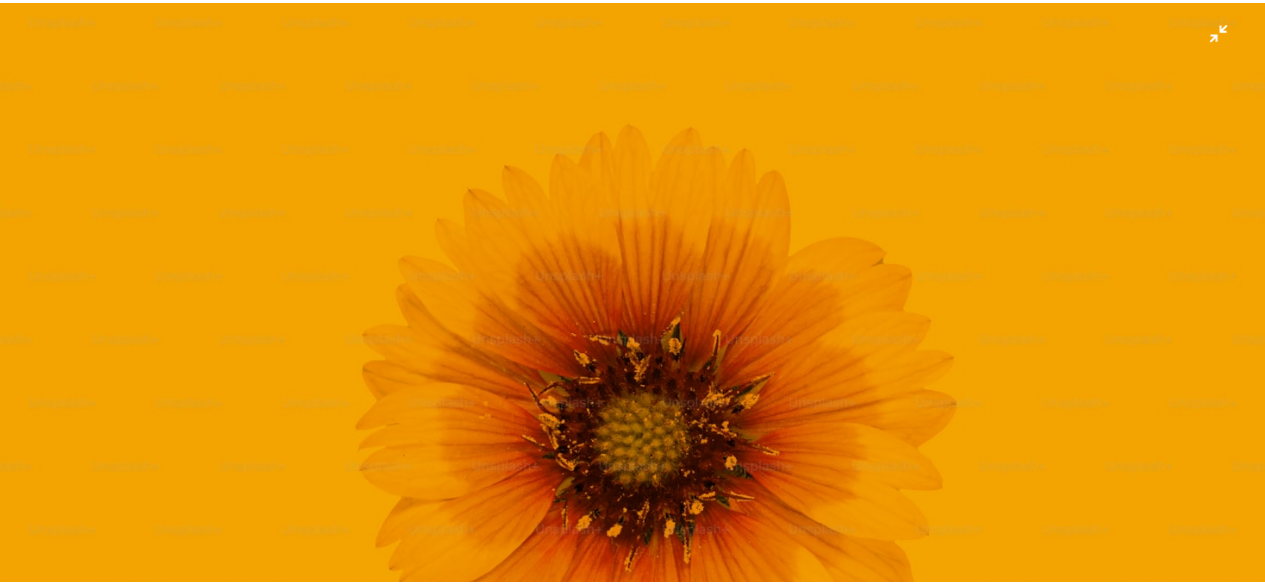 scroll, scrollTop: 246, scrollLeft: 0, axis: vertical 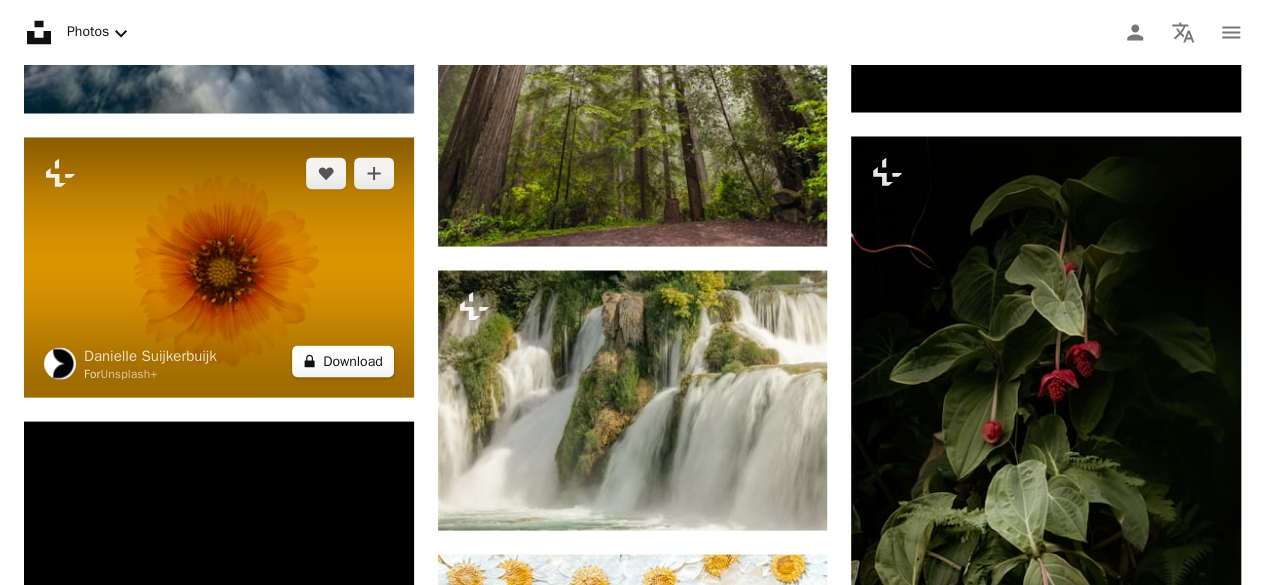 click on "A lock Download" at bounding box center [343, 361] 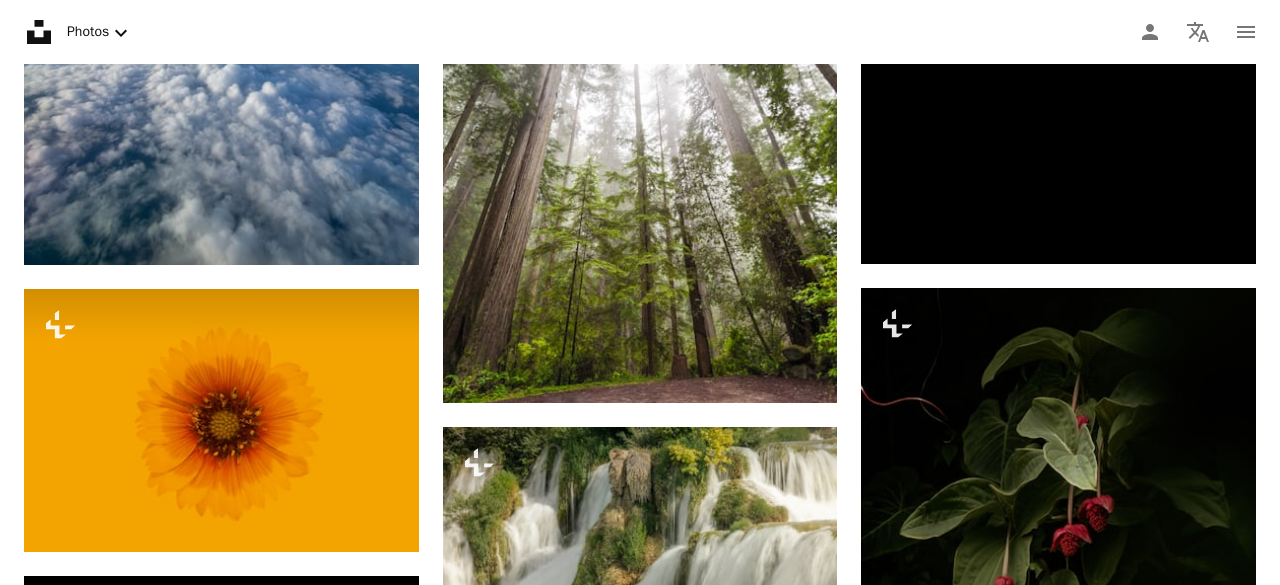 click on "An X shape Premium, ready to use images. Get unlimited access. A plus sign Members-only content added monthly A plus sign Unlimited royalty-free downloads A plus sign Illustrations  New A plus sign Enhanced legal protections yearly 66%  off monthly $12   $4 USD per month * Get  Unsplash+ * When paid annually, billed upfront  $48 Taxes where applicable. Renews automatically. Cancel anytime." at bounding box center [640, 3854] 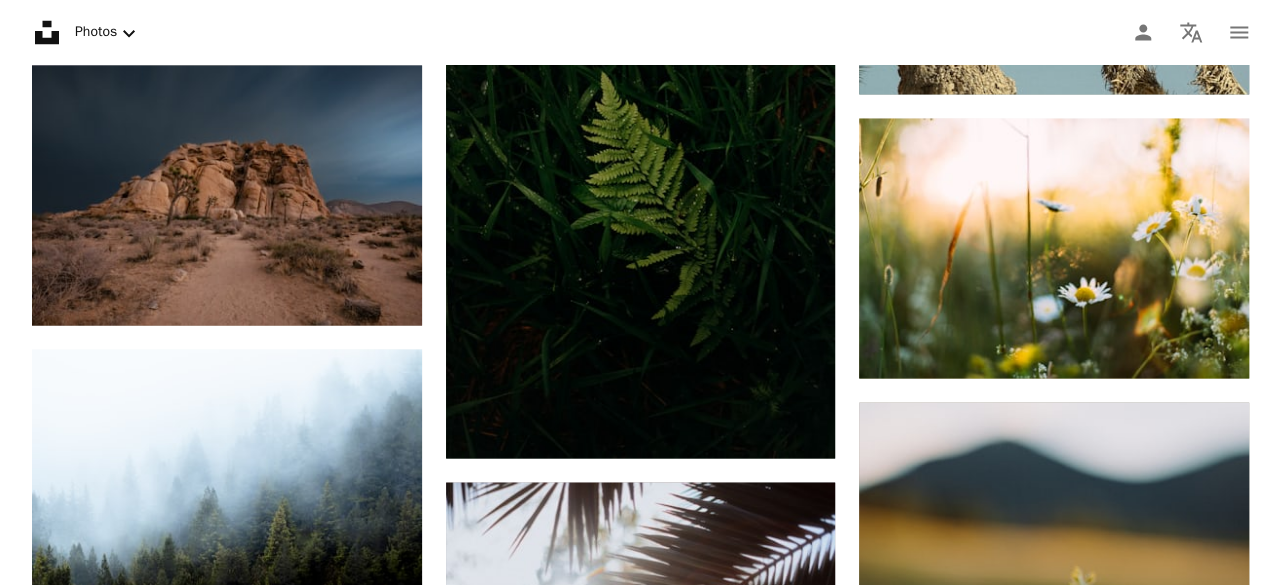 scroll, scrollTop: 32100, scrollLeft: 0, axis: vertical 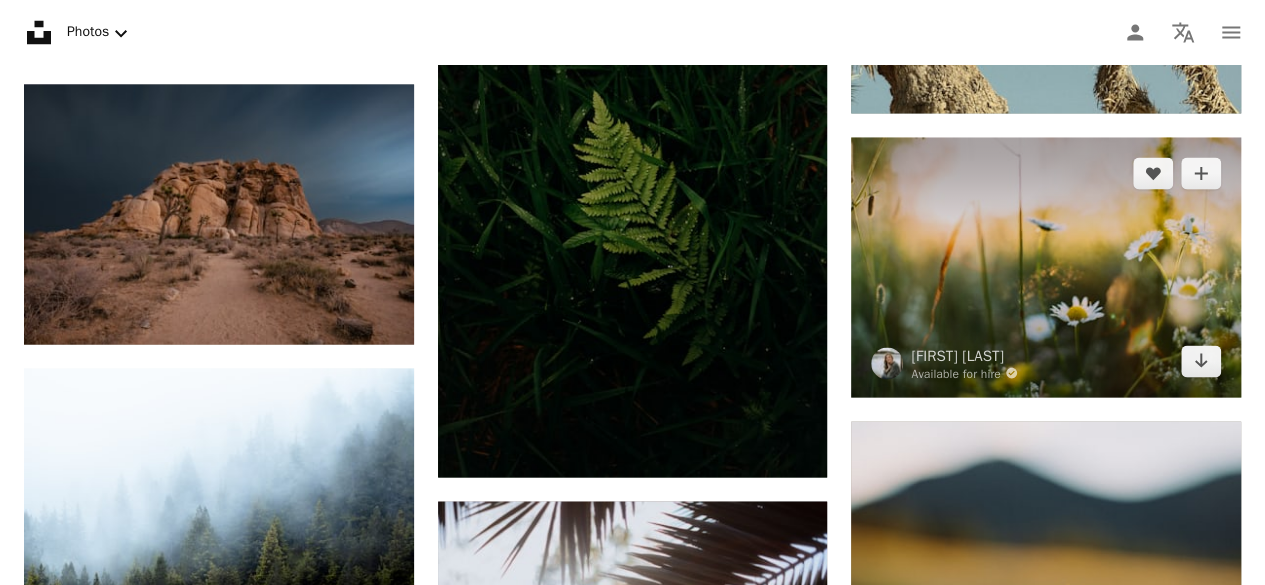 click at bounding box center (1046, 267) 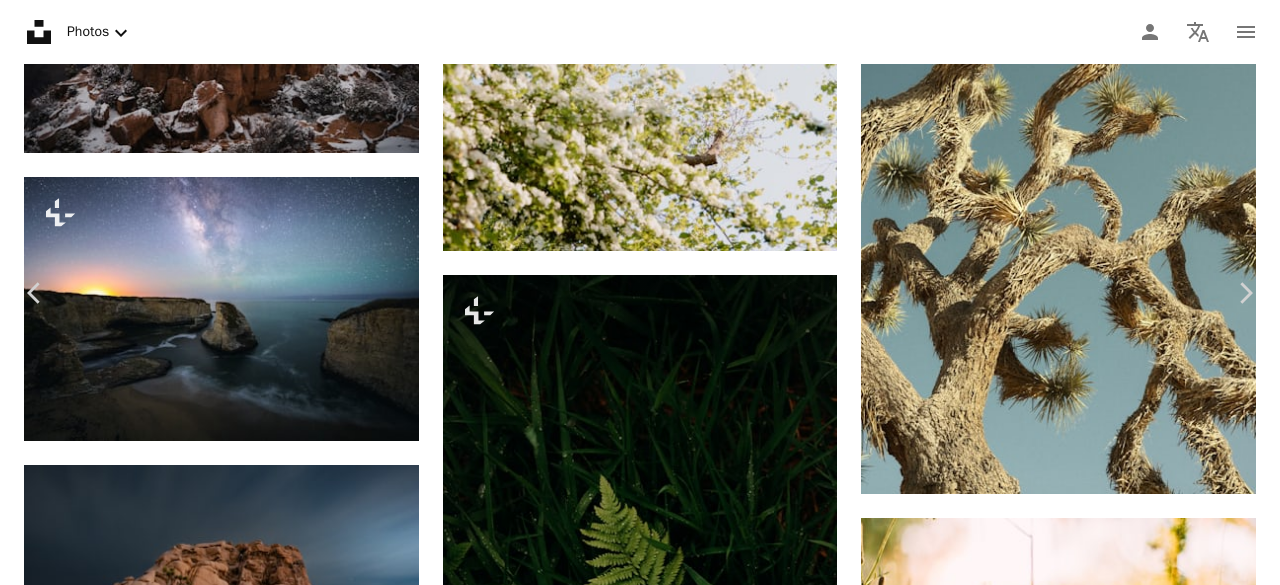 scroll, scrollTop: 2700, scrollLeft: 0, axis: vertical 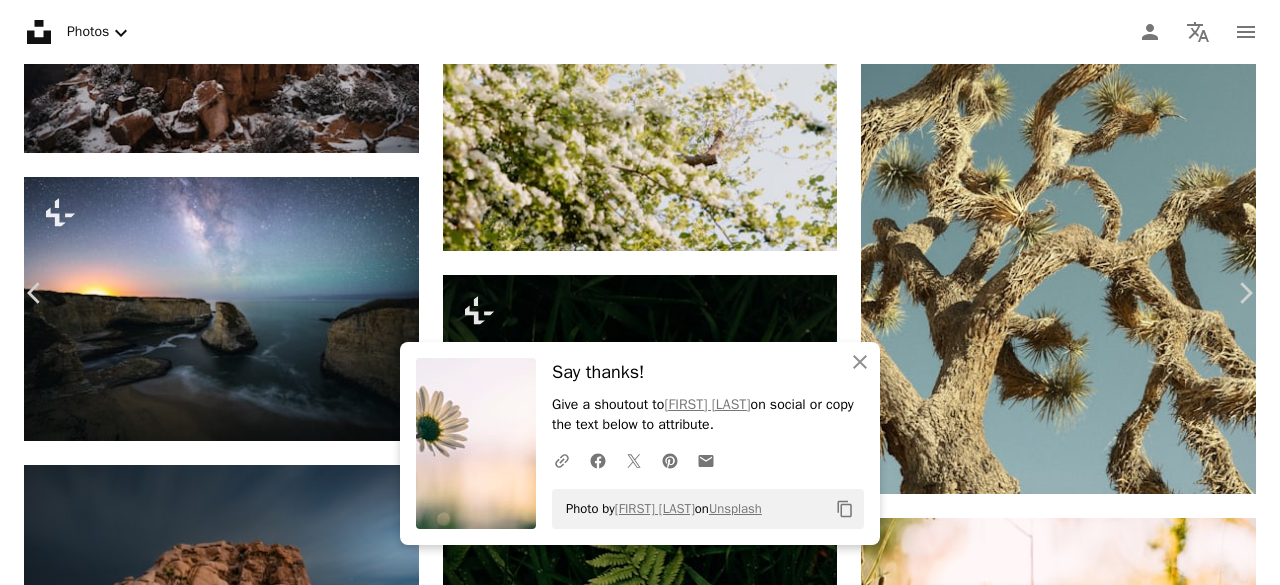 click at bounding box center [265, 5841] 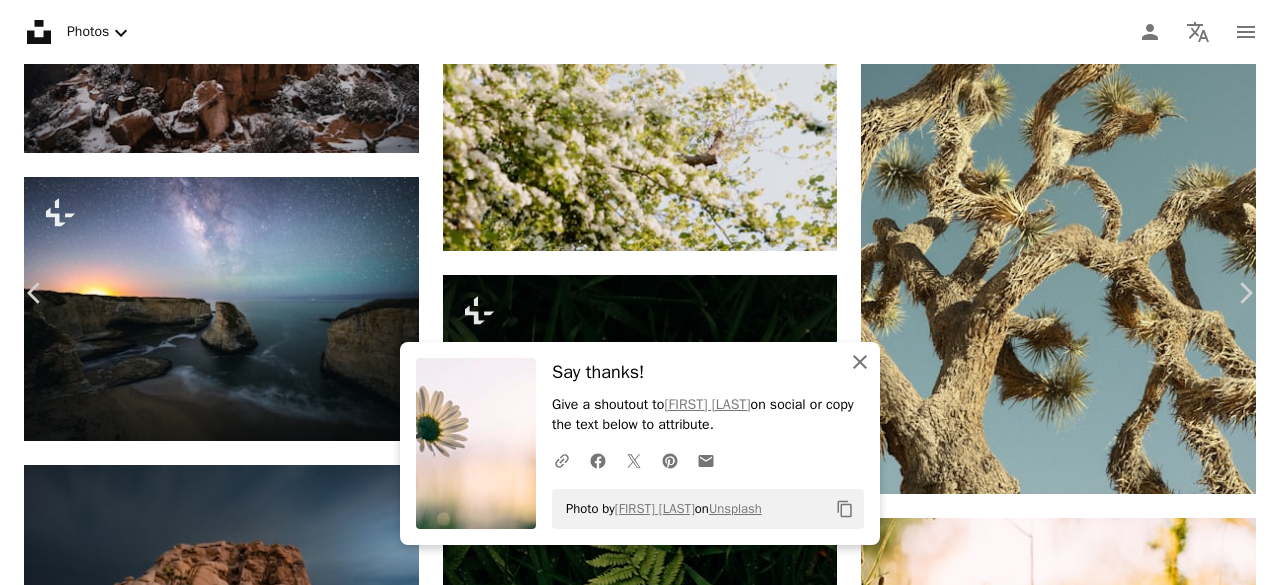 click 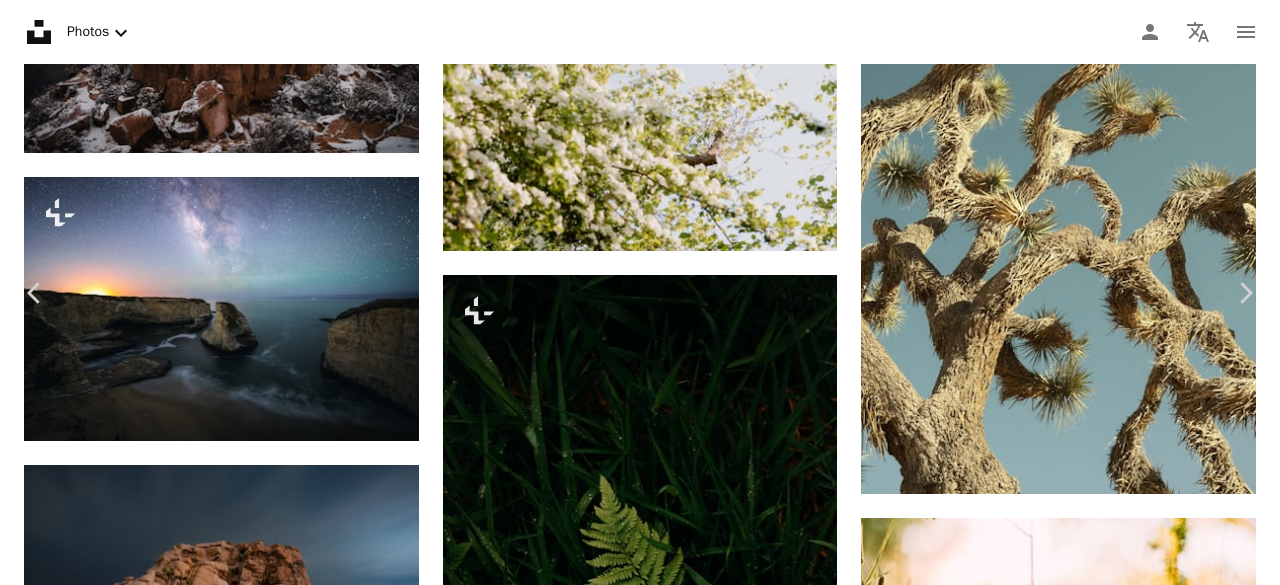 scroll, scrollTop: 15016, scrollLeft: 0, axis: vertical 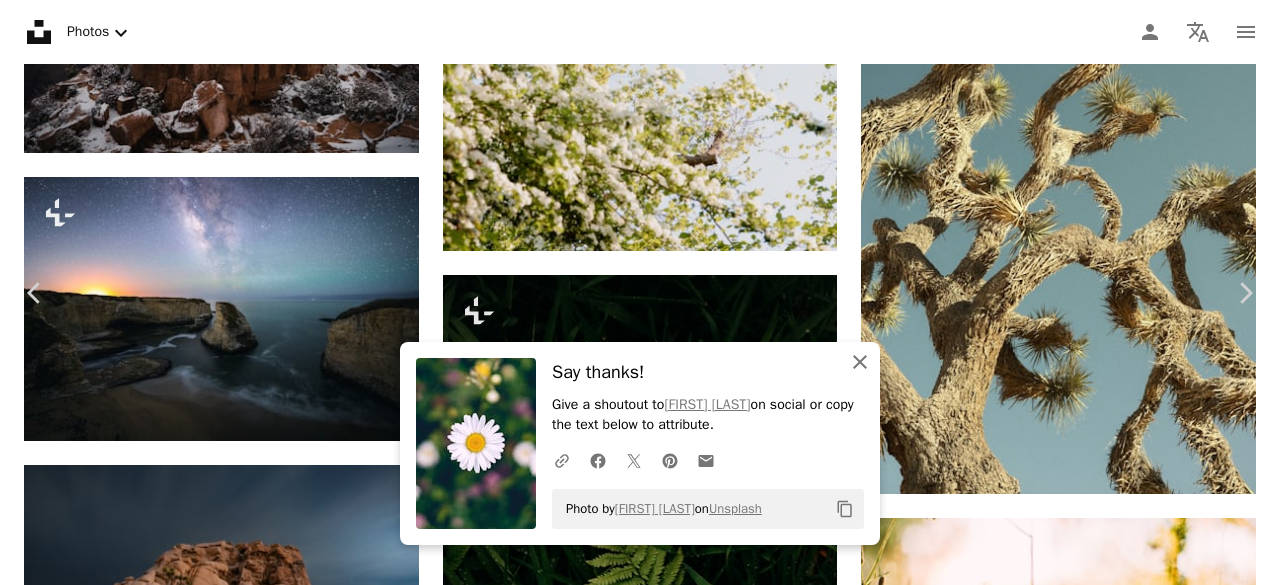 click on "An X shape" 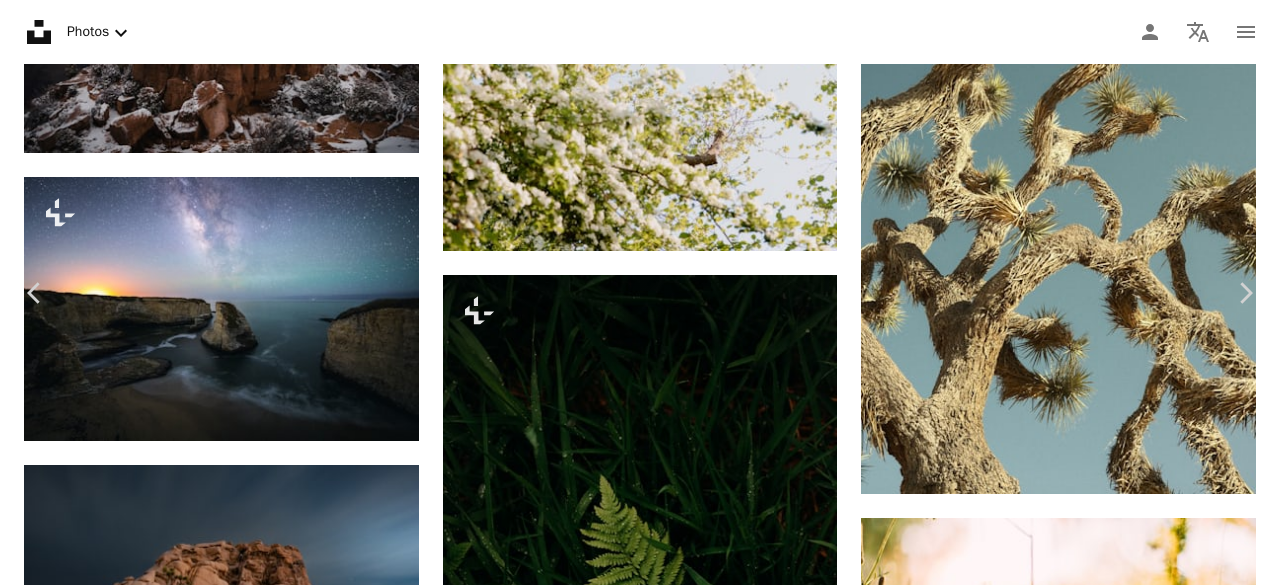 scroll, scrollTop: 8071, scrollLeft: 0, axis: vertical 